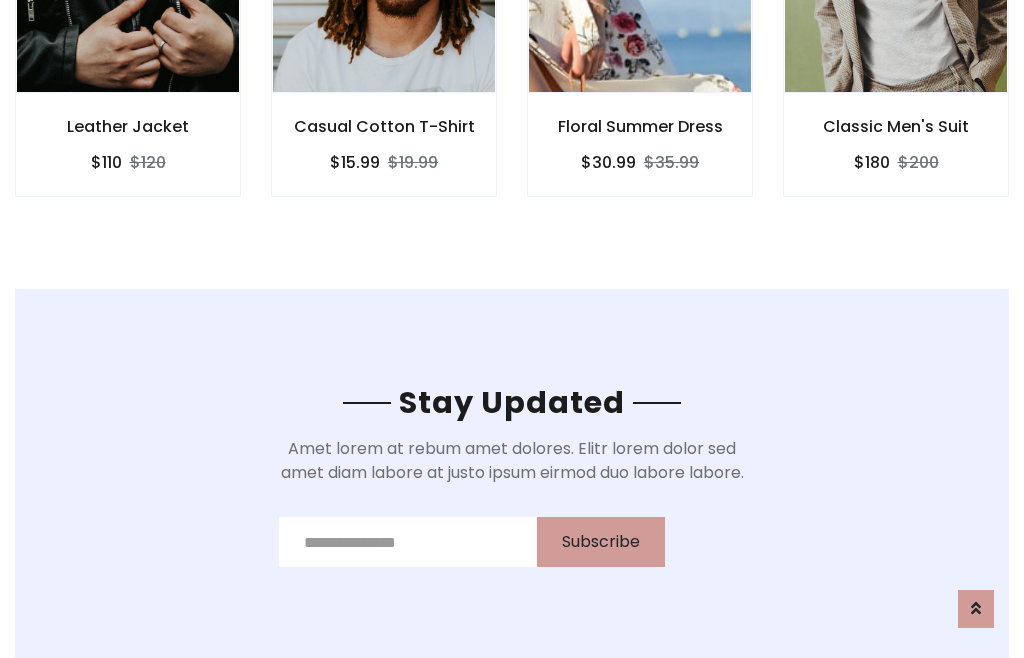 scroll, scrollTop: 3012, scrollLeft: 0, axis: vertical 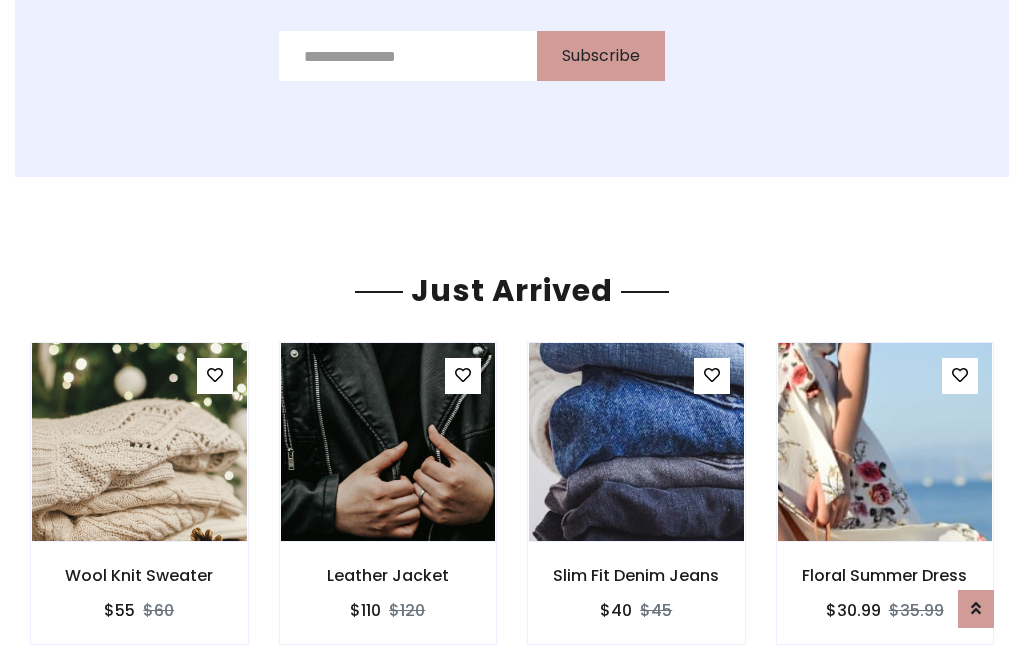 click on "Floral Summer Dress
$30.99
$35.99" at bounding box center (640, -428) 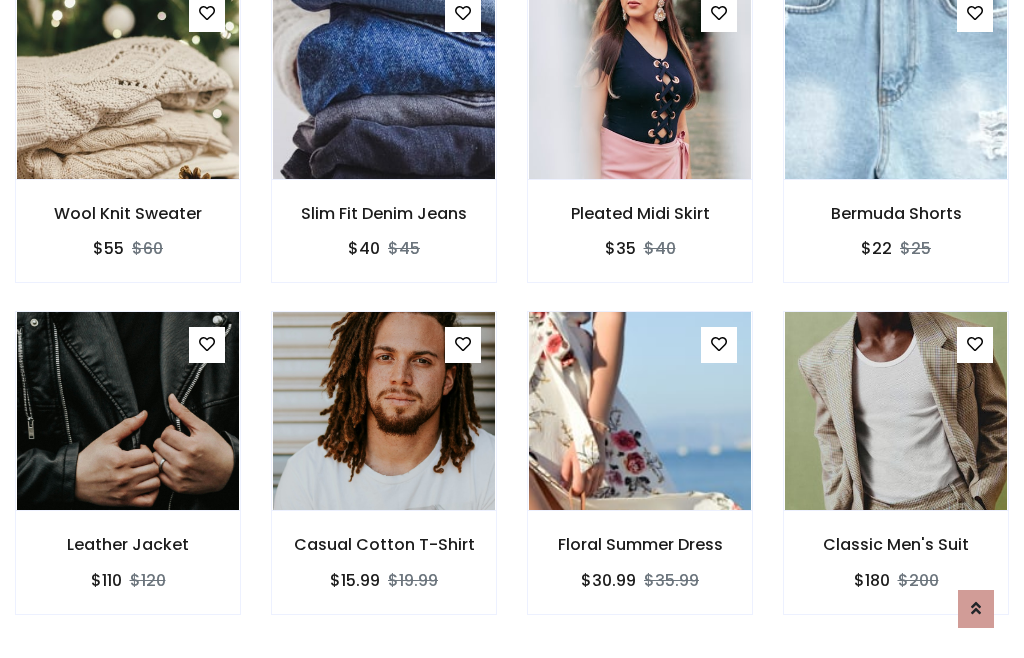 click on "Floral Summer Dress
$30.99
$35.99" at bounding box center (640, 476) 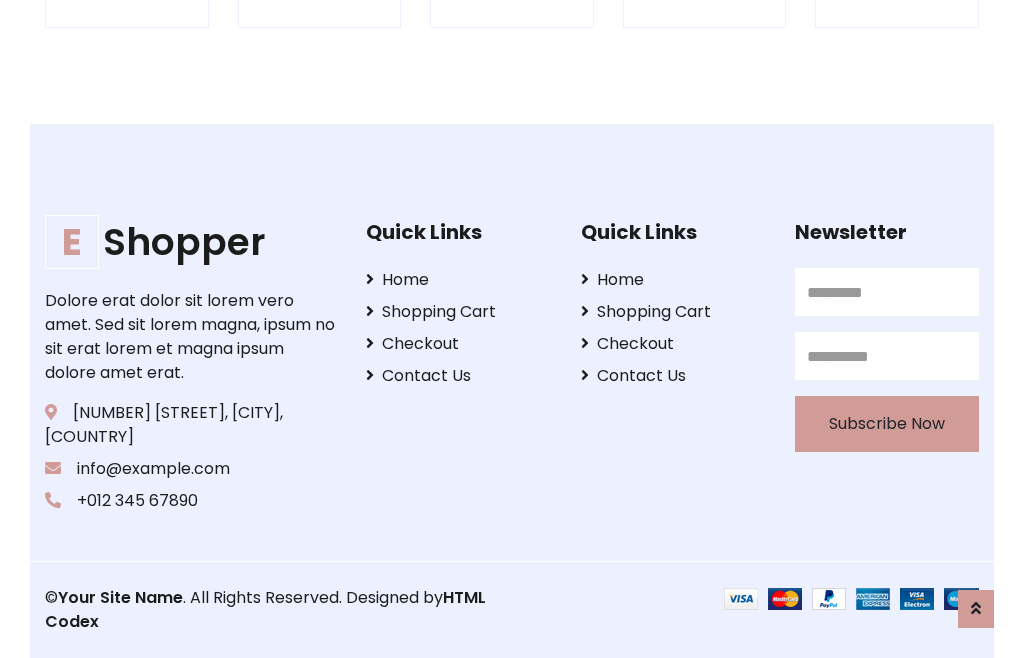 scroll, scrollTop: 3807, scrollLeft: 0, axis: vertical 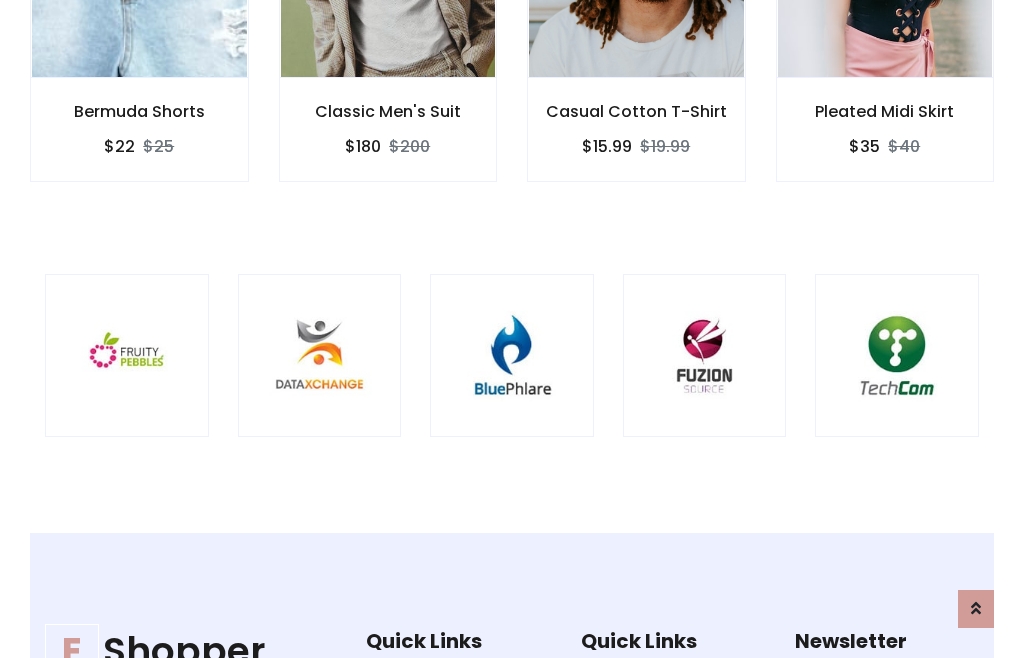 click at bounding box center [512, 356] 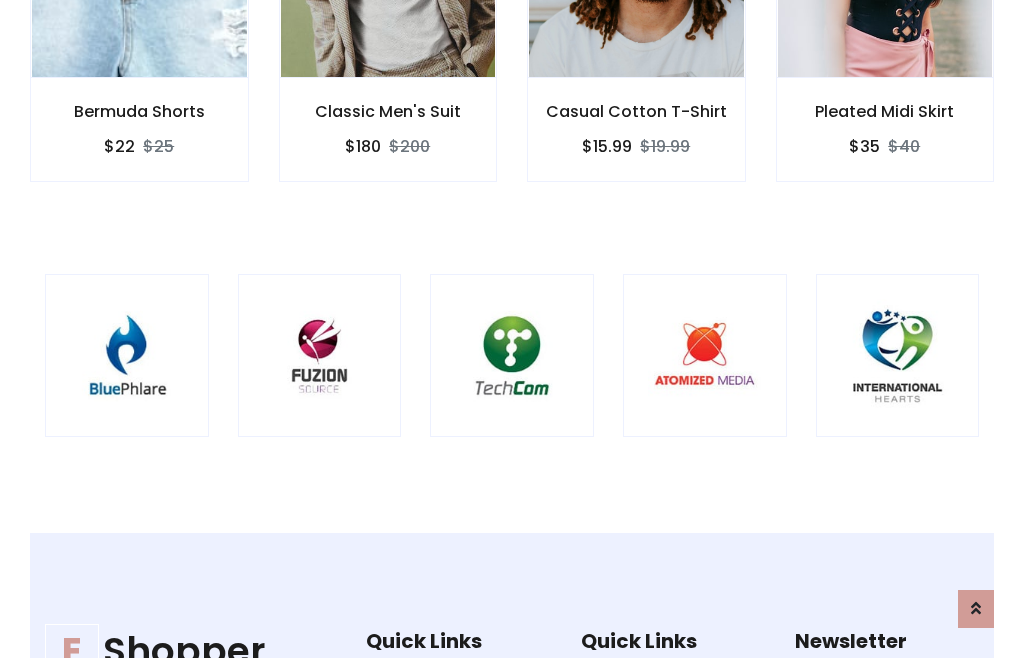 click at bounding box center (512, 356) 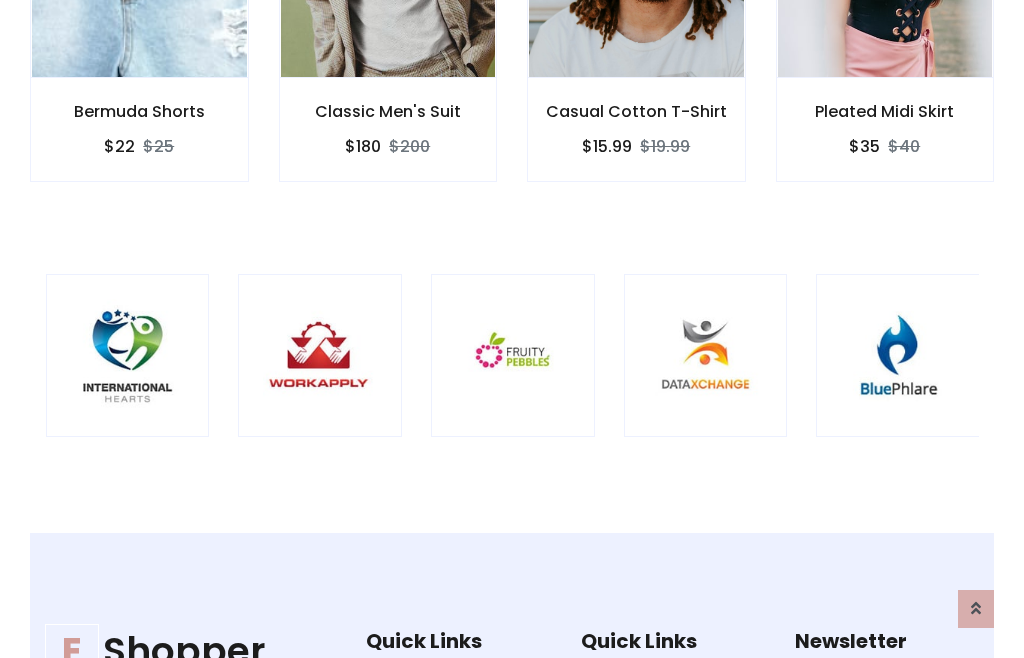 scroll, scrollTop: 0, scrollLeft: 0, axis: both 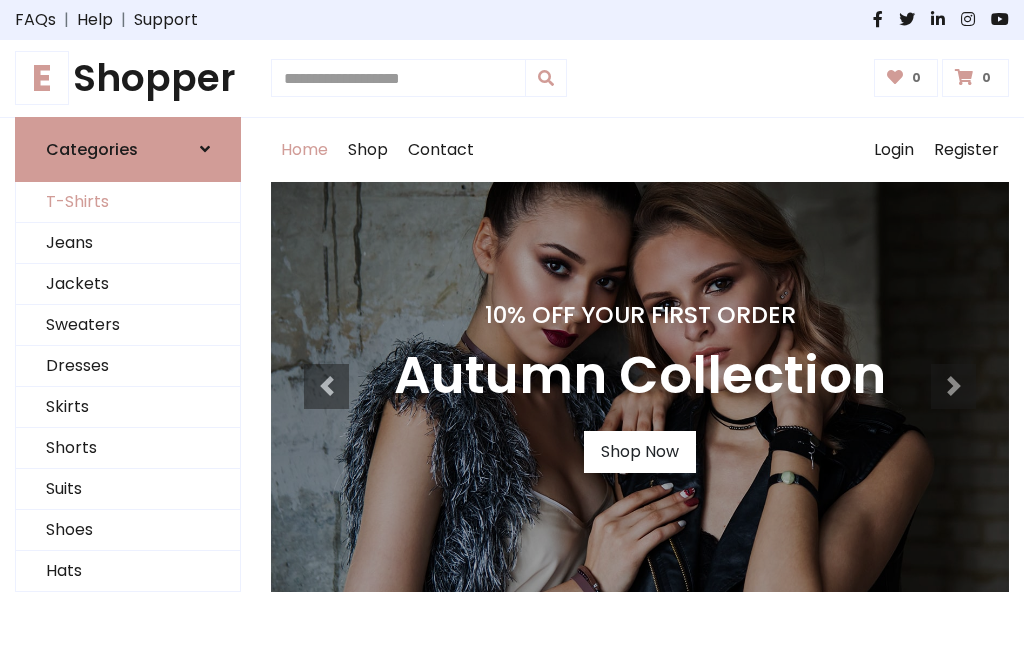 click on "T-Shirts" at bounding box center (128, 202) 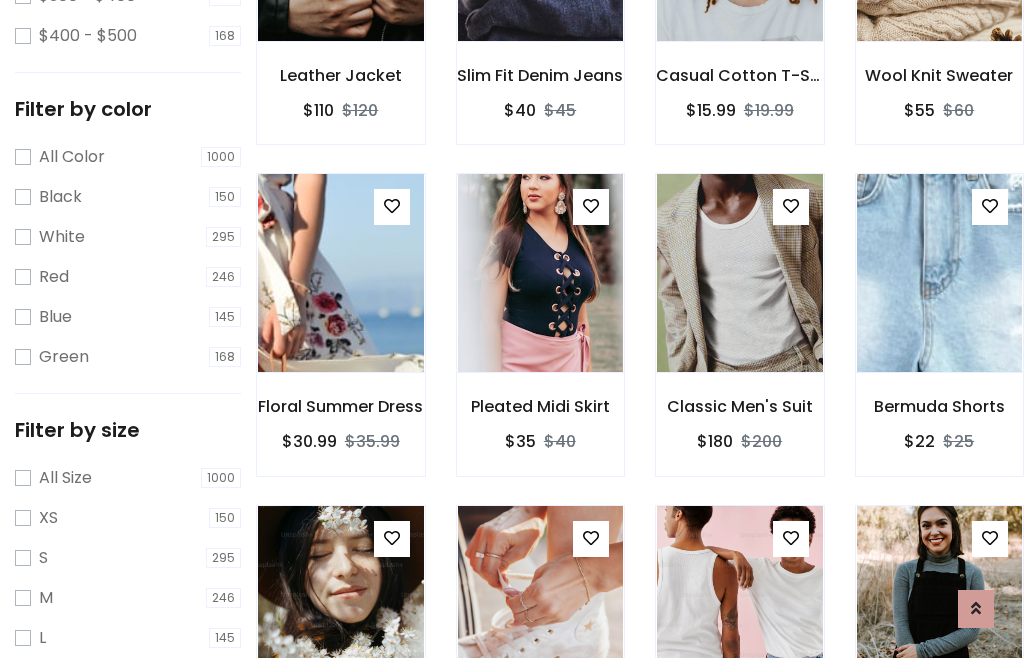 scroll, scrollTop: 185, scrollLeft: 0, axis: vertical 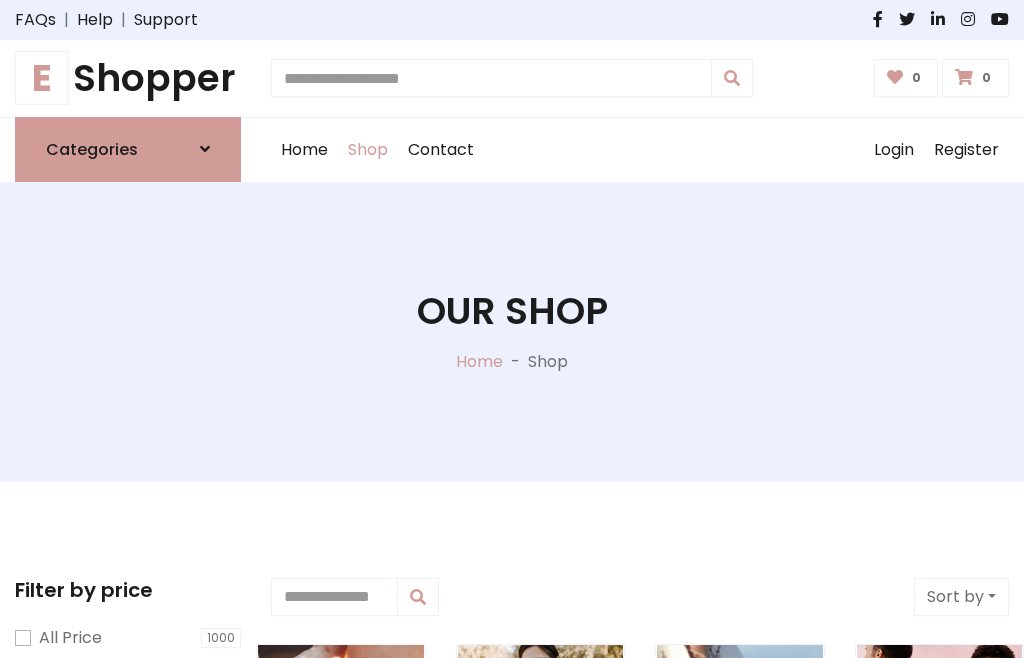 click on "E Shopper" at bounding box center (128, 78) 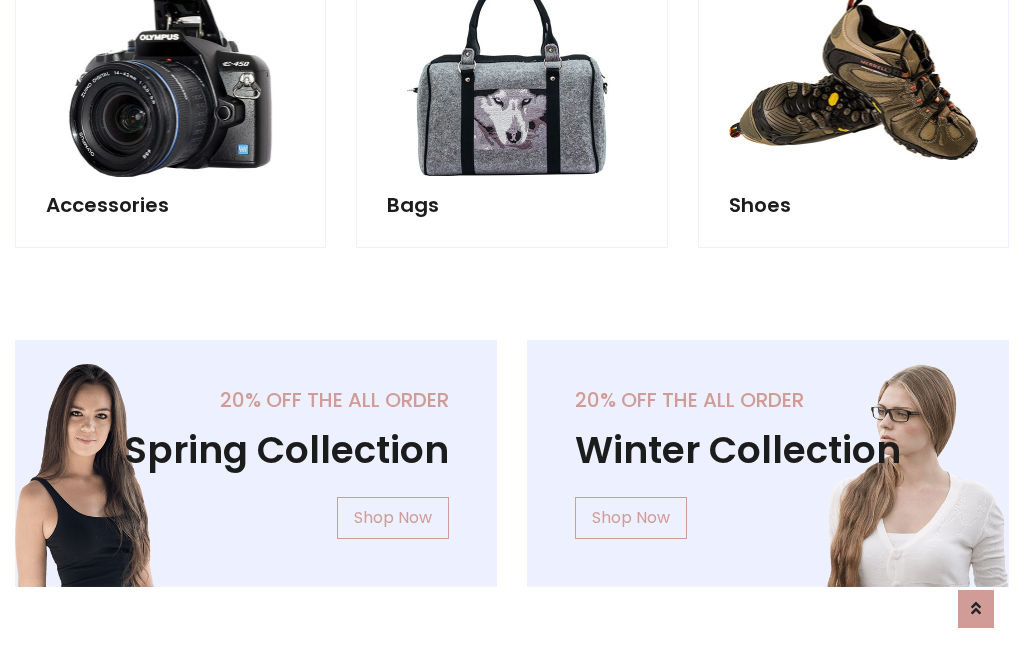 scroll, scrollTop: 1943, scrollLeft: 0, axis: vertical 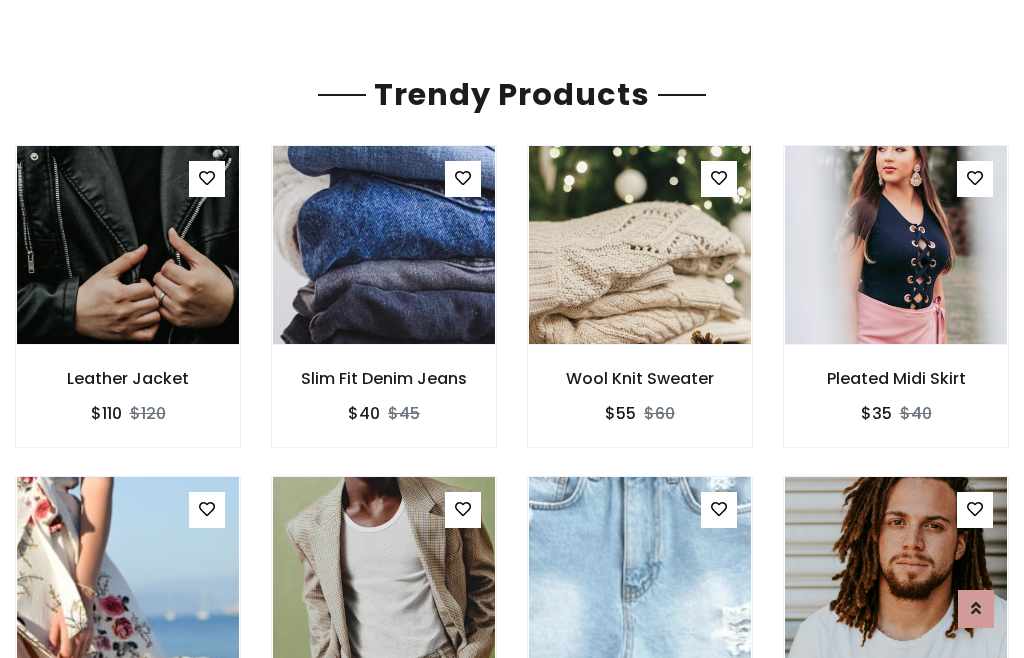 click on "Shop" at bounding box center [368, -1793] 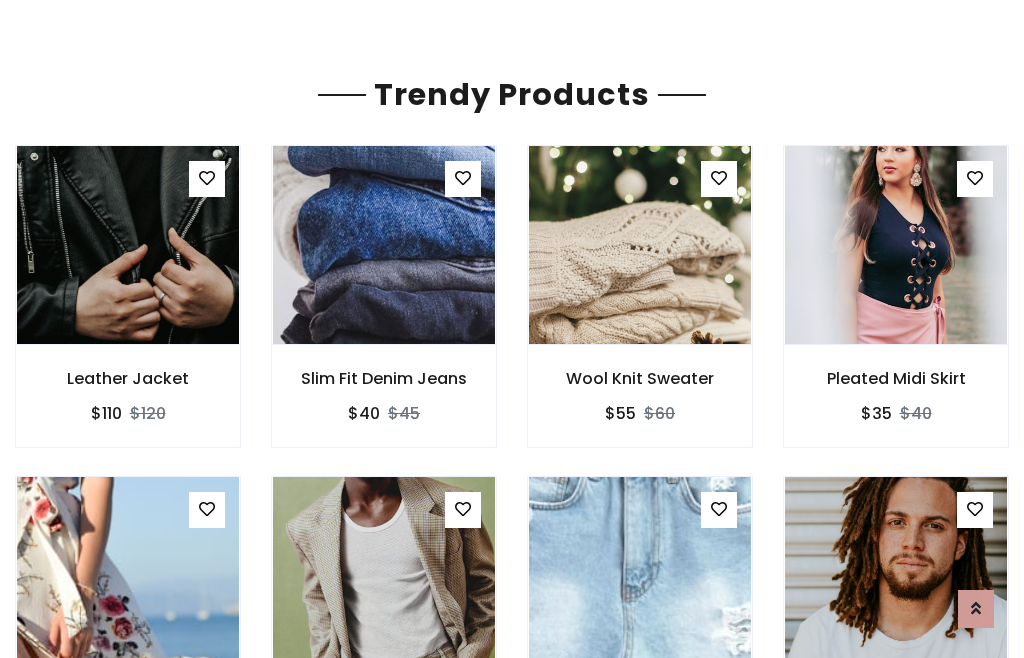 scroll, scrollTop: 0, scrollLeft: 0, axis: both 